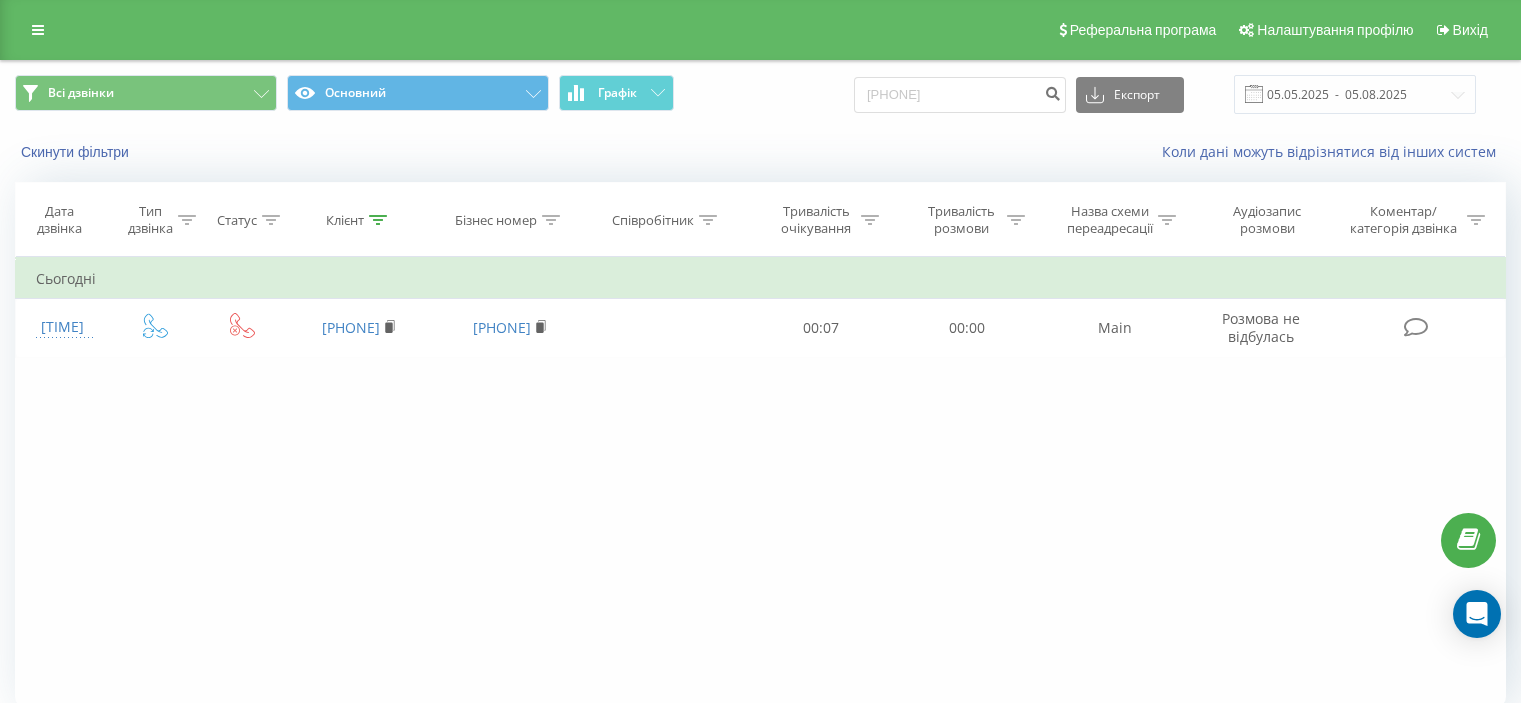 scroll, scrollTop: 0, scrollLeft: 0, axis: both 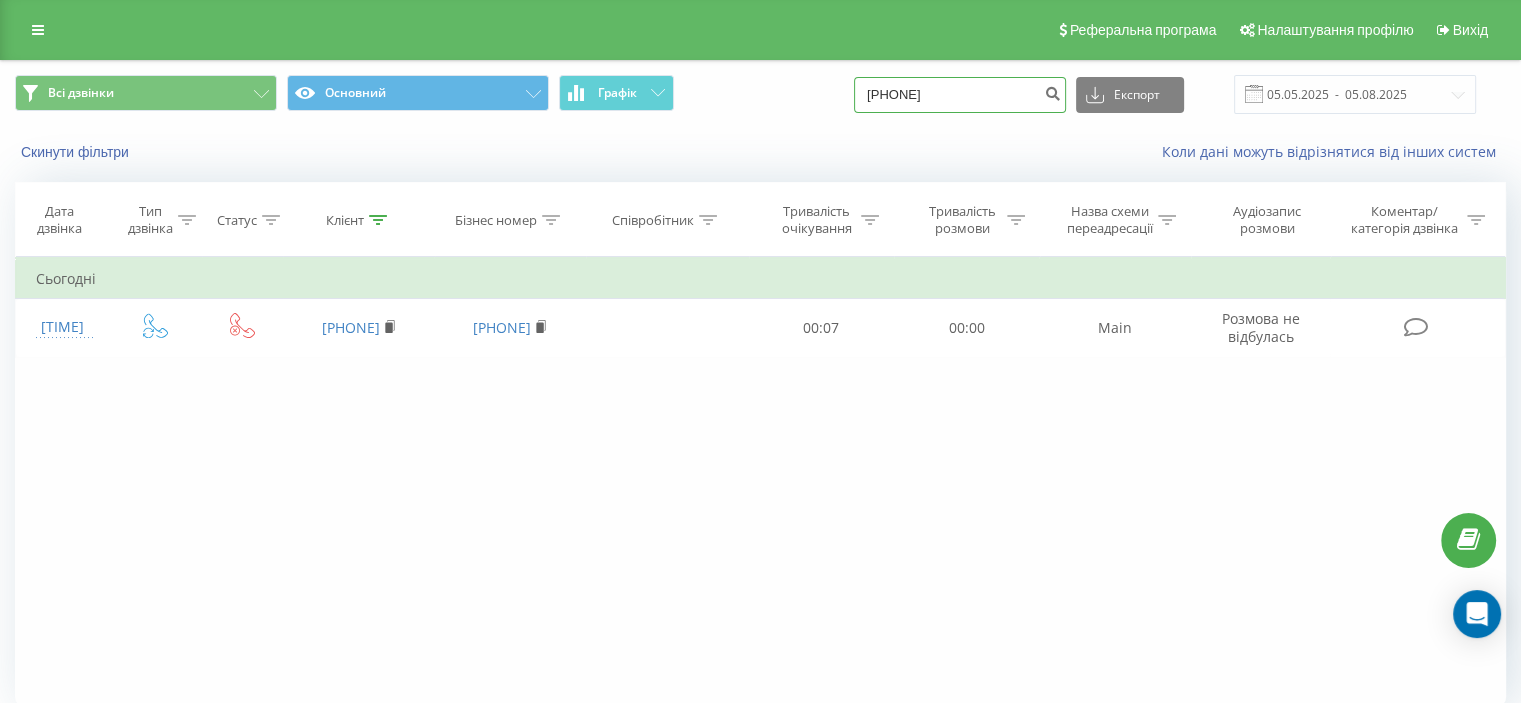 drag, startPoint x: 1032, startPoint y: 93, endPoint x: 803, endPoint y: 131, distance: 232.13142 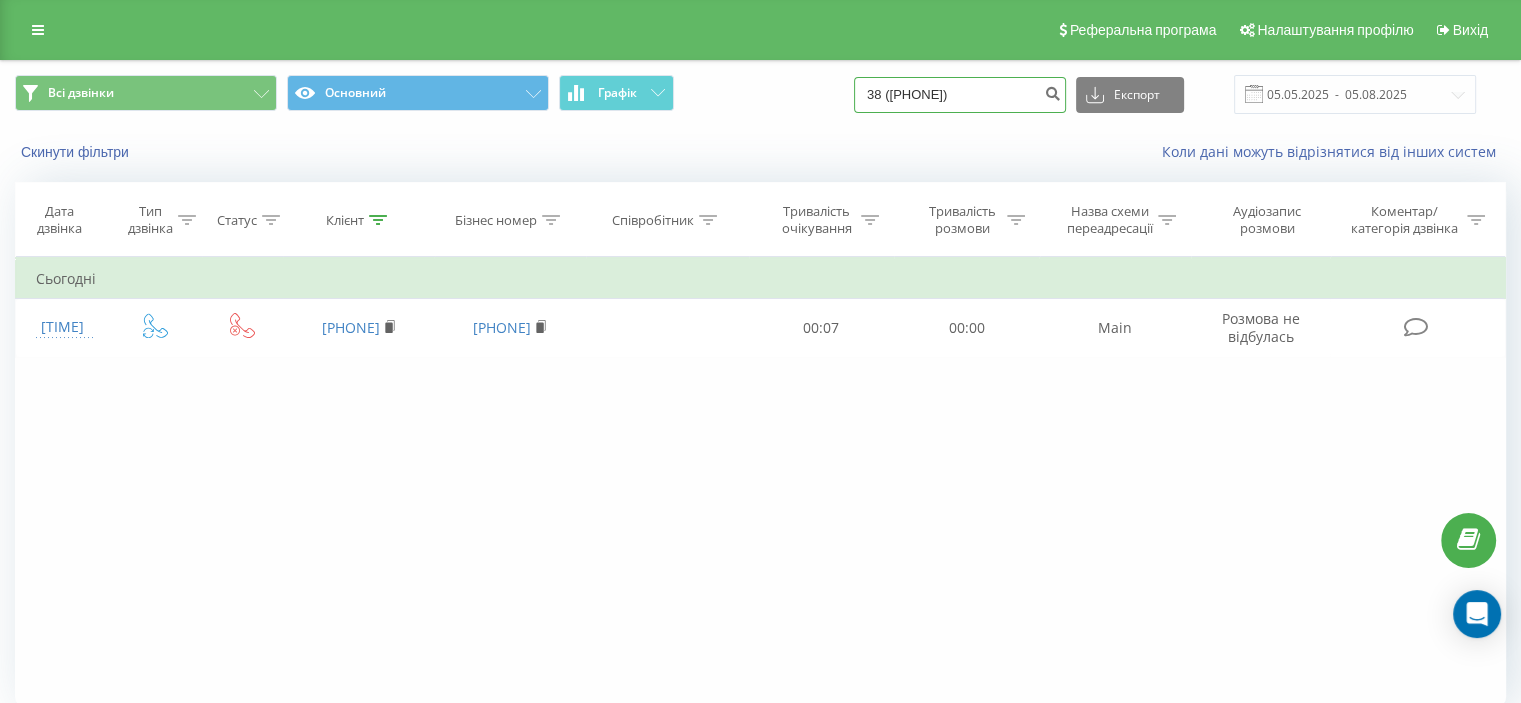 click on "38 (066) 243-58-26" at bounding box center (960, 95) 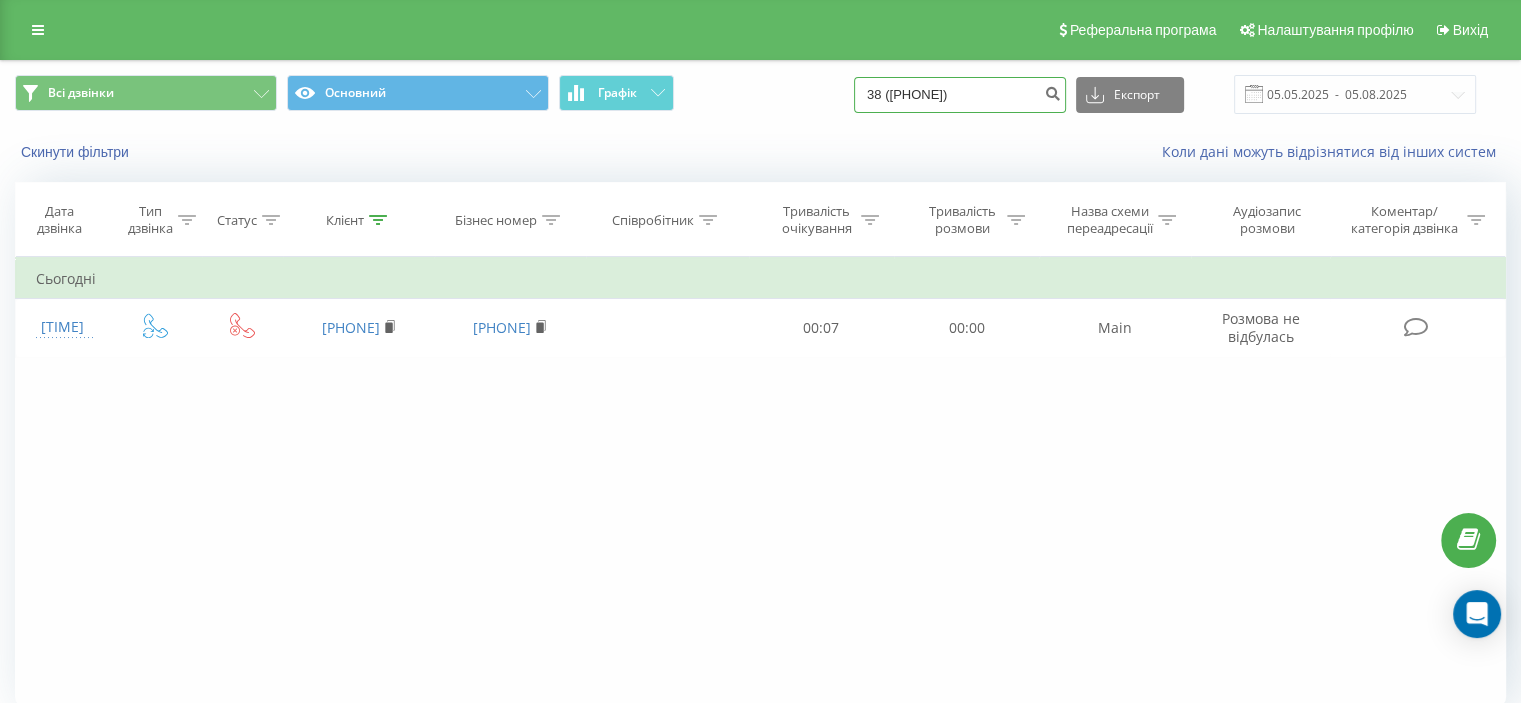 click on "38 (066) 2435826" at bounding box center (960, 95) 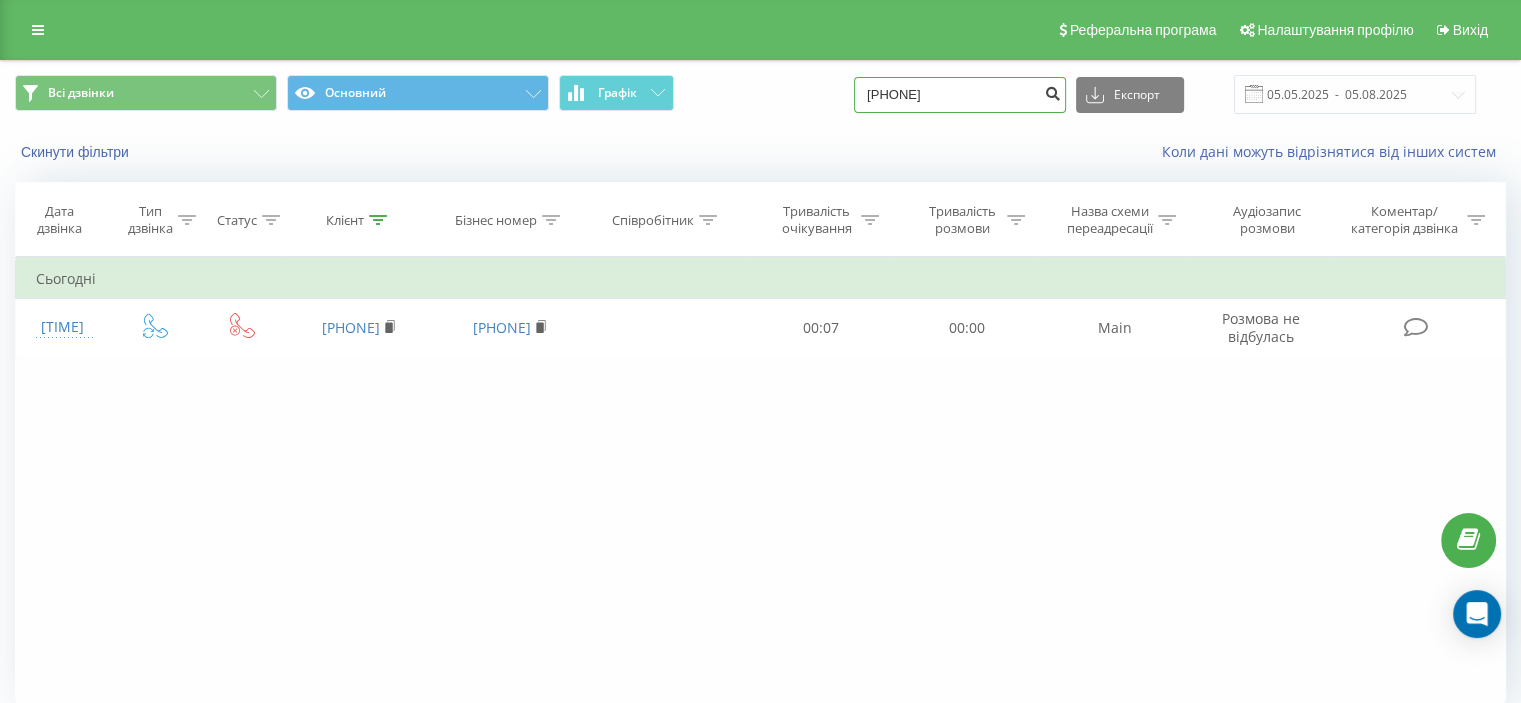 type on "380662435826" 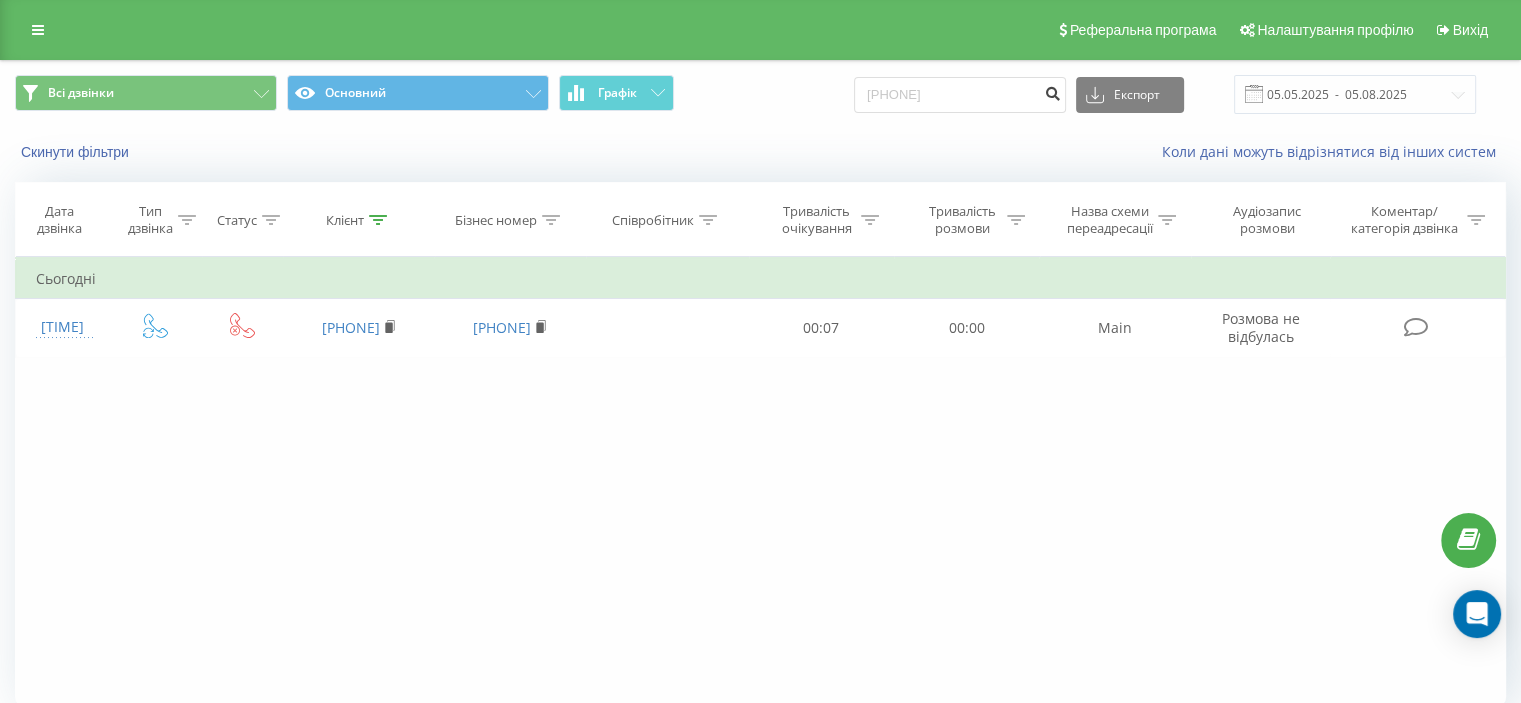 click at bounding box center [1052, 91] 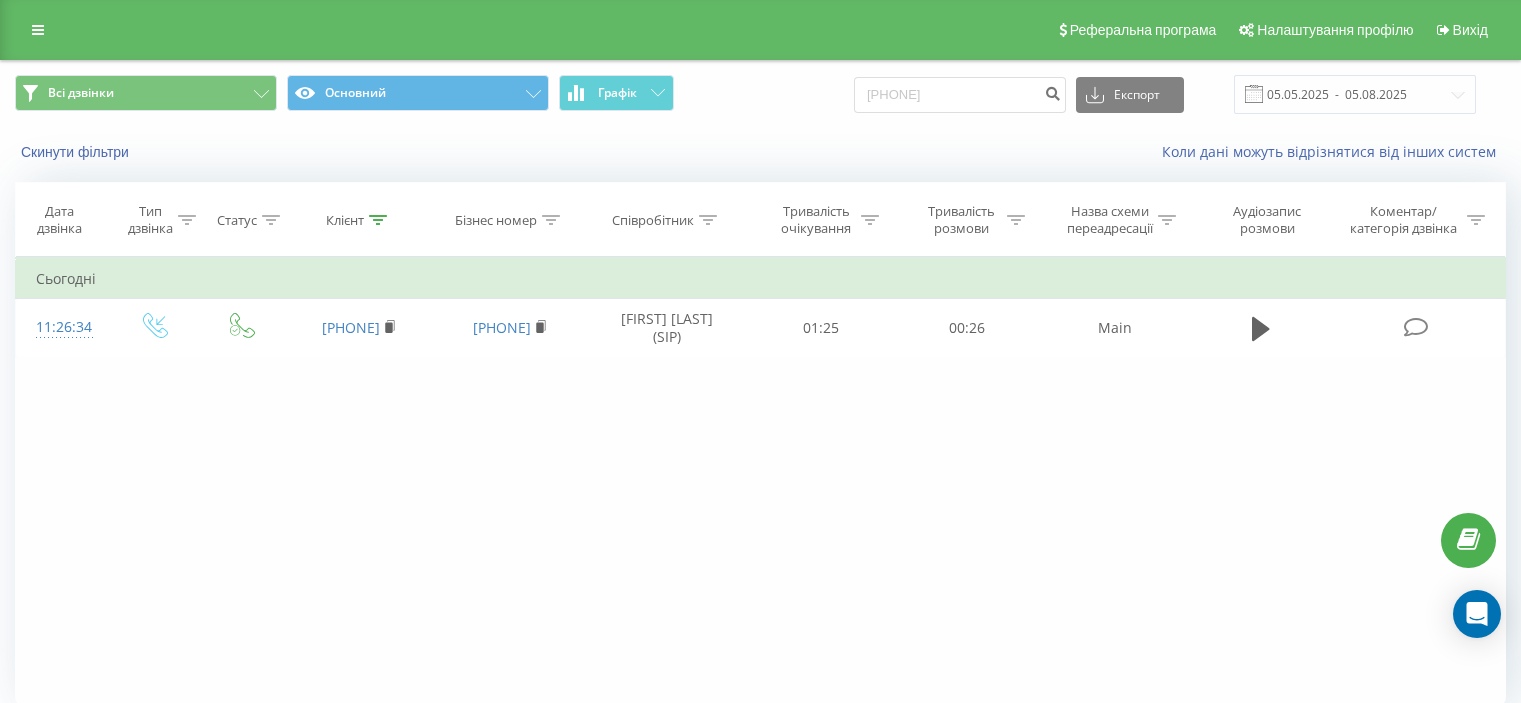 scroll, scrollTop: 0, scrollLeft: 0, axis: both 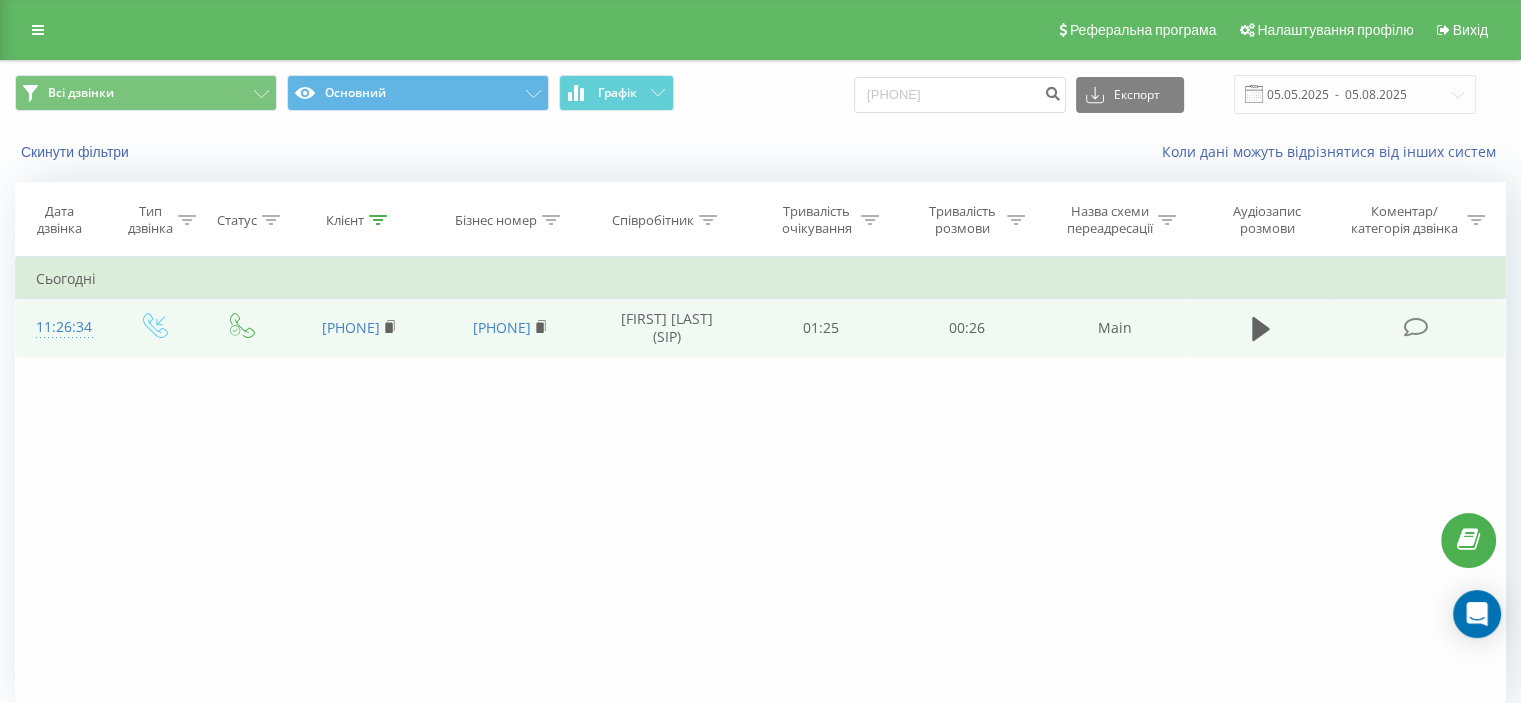 click on "11:26:34" at bounding box center (62, 327) 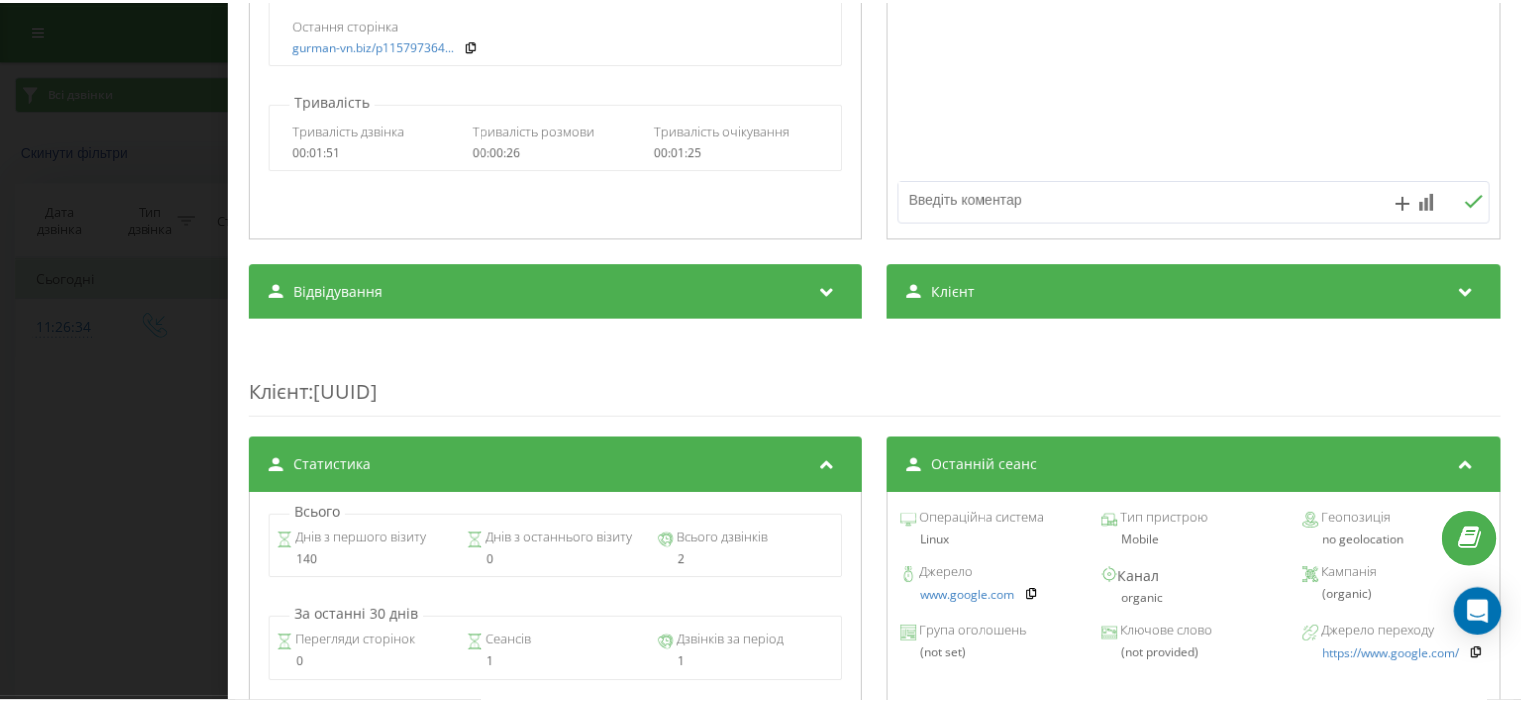 scroll, scrollTop: 138, scrollLeft: 0, axis: vertical 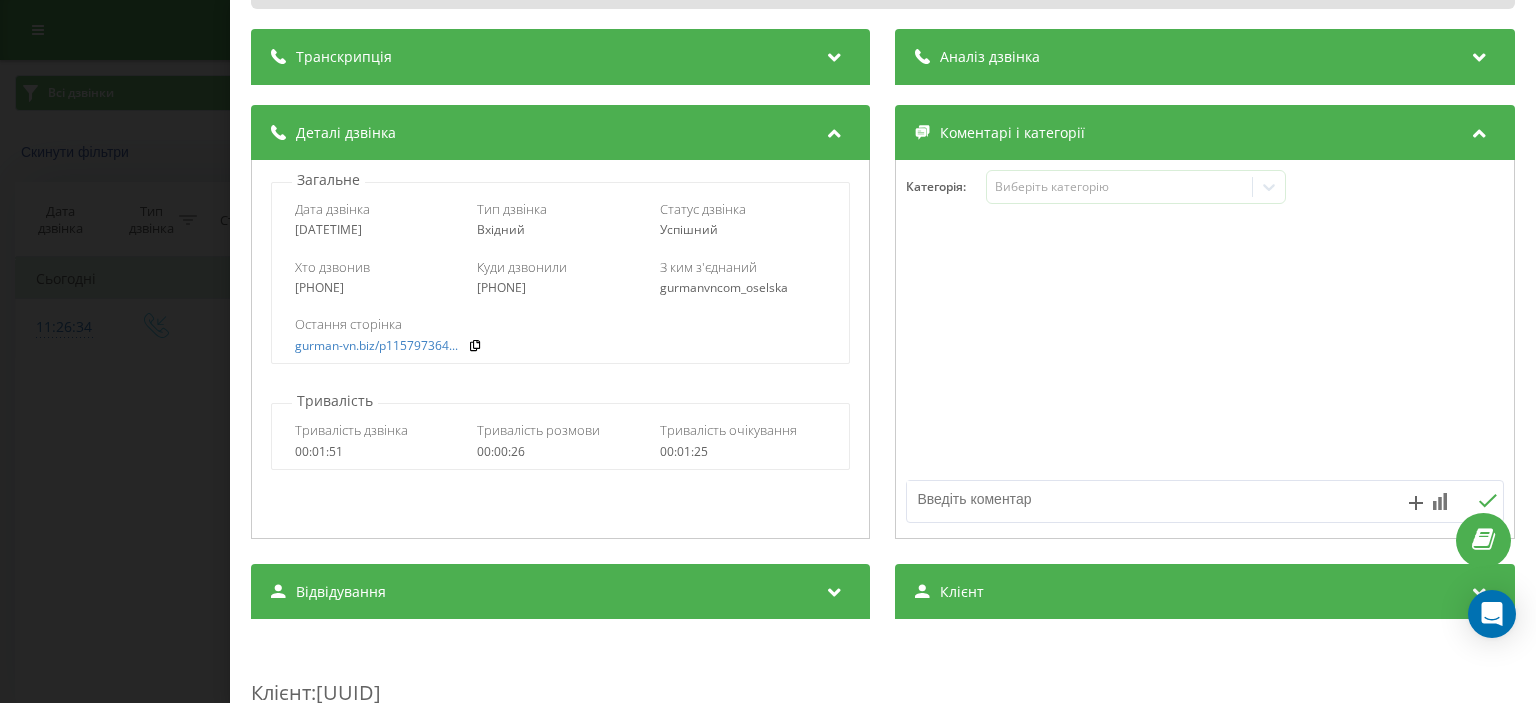click on "Дзвінок :  ua14_-1754382394.77856   1 x  - 00:26 00:00   00:00   Транскрипція Для AI-аналізу майбутніх дзвінків  налаштуйте та активуйте профіль на сторінці . Якщо профіль вже є і дзвінок відповідає його умовам, оновіть сторінку через 10 хвилин - AI аналізує поточний дзвінок. Аналіз дзвінка Для AI-аналізу майбутніх дзвінків  налаштуйте та активуйте профіль на сторінці . Якщо профіль вже є і дзвінок відповідає його умовам, оновіть сторінку через 10 хвилин - AI аналізує поточний дзвінок. Деталі дзвінка Загальне Дата дзвінка 2025-08-05 11:26:34 Тип дзвінка Вхідний Статус дзвінка Успішний 380662435826 : 0" at bounding box center (768, 351) 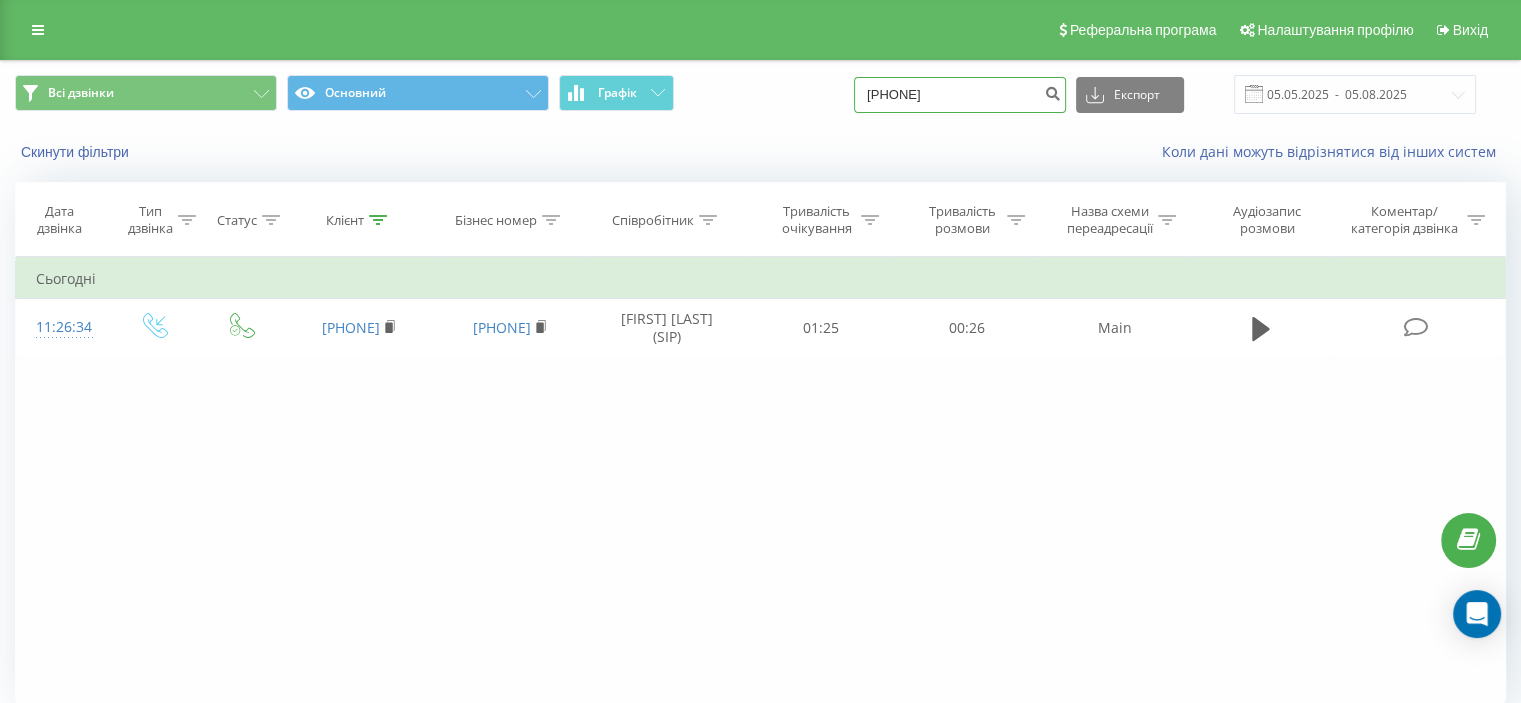 drag, startPoint x: 1007, startPoint y: 88, endPoint x: 956, endPoint y: 99, distance: 52.17279 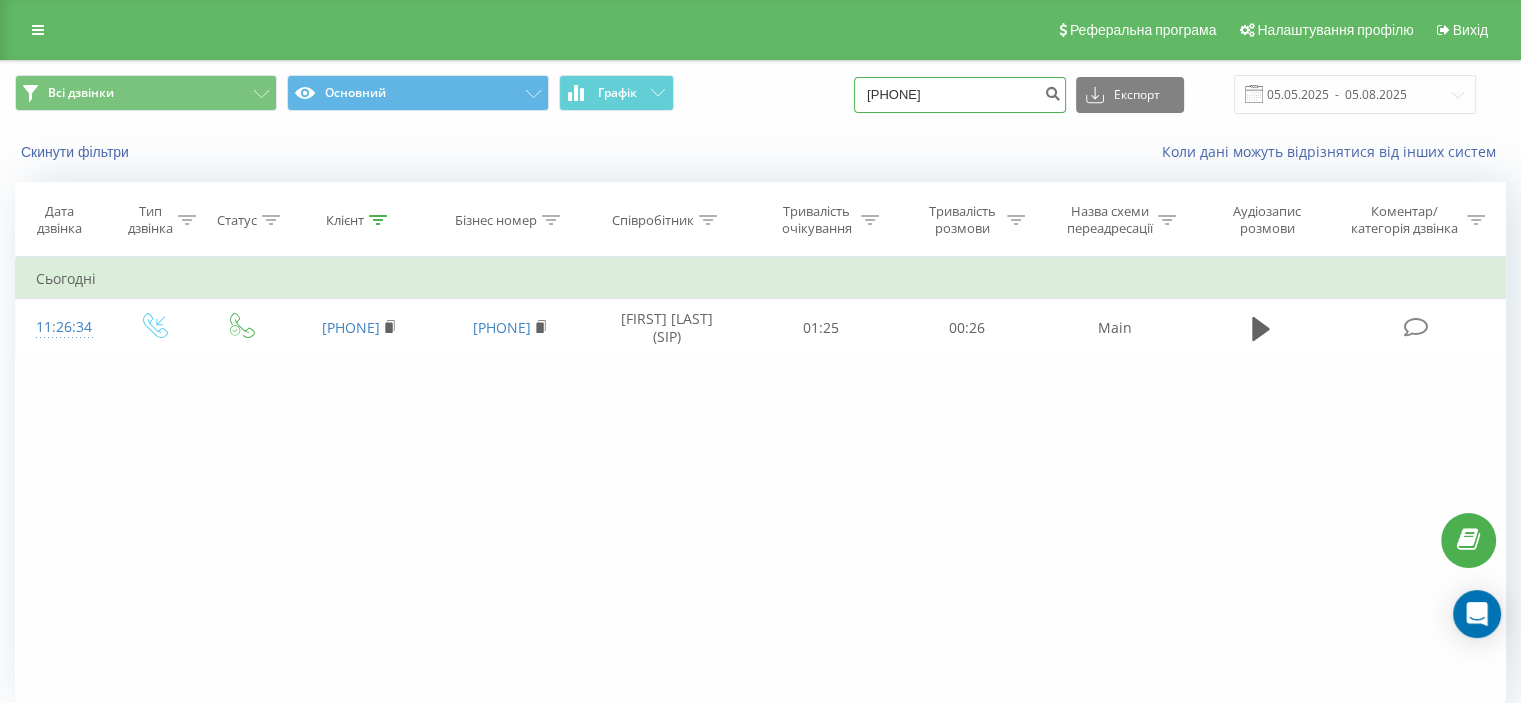 click on "38 (067) 365-5197" at bounding box center [960, 95] 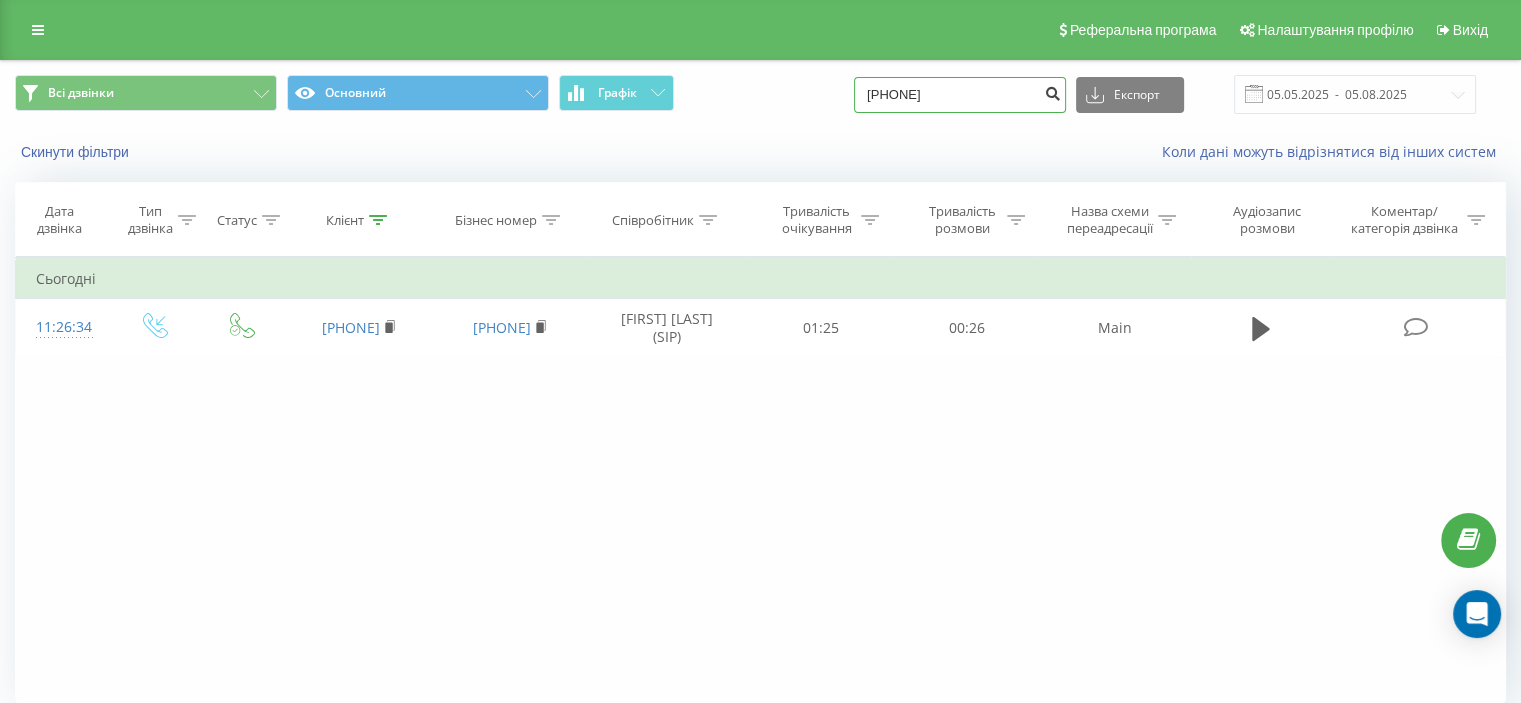 type on "[PHONE]" 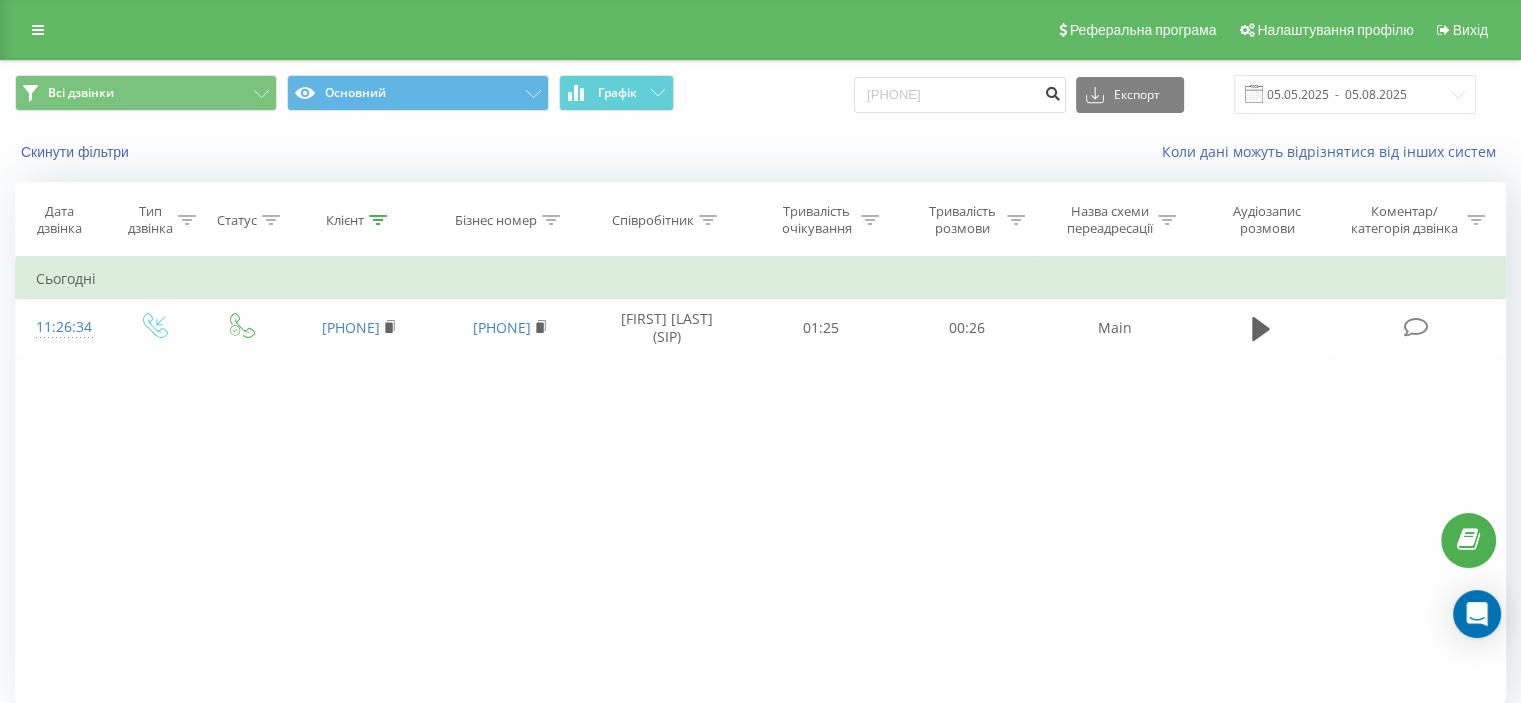 click at bounding box center (1052, 91) 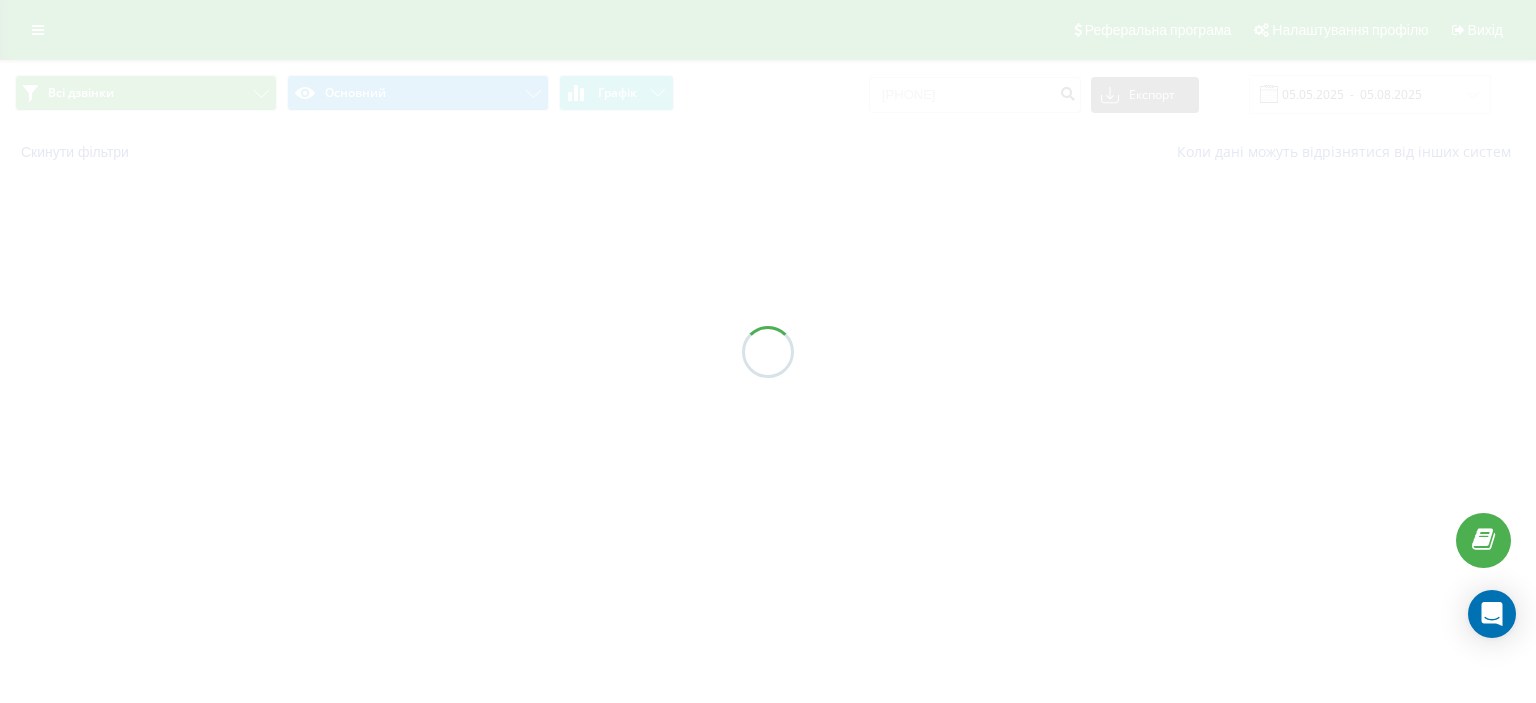 scroll, scrollTop: 0, scrollLeft: 0, axis: both 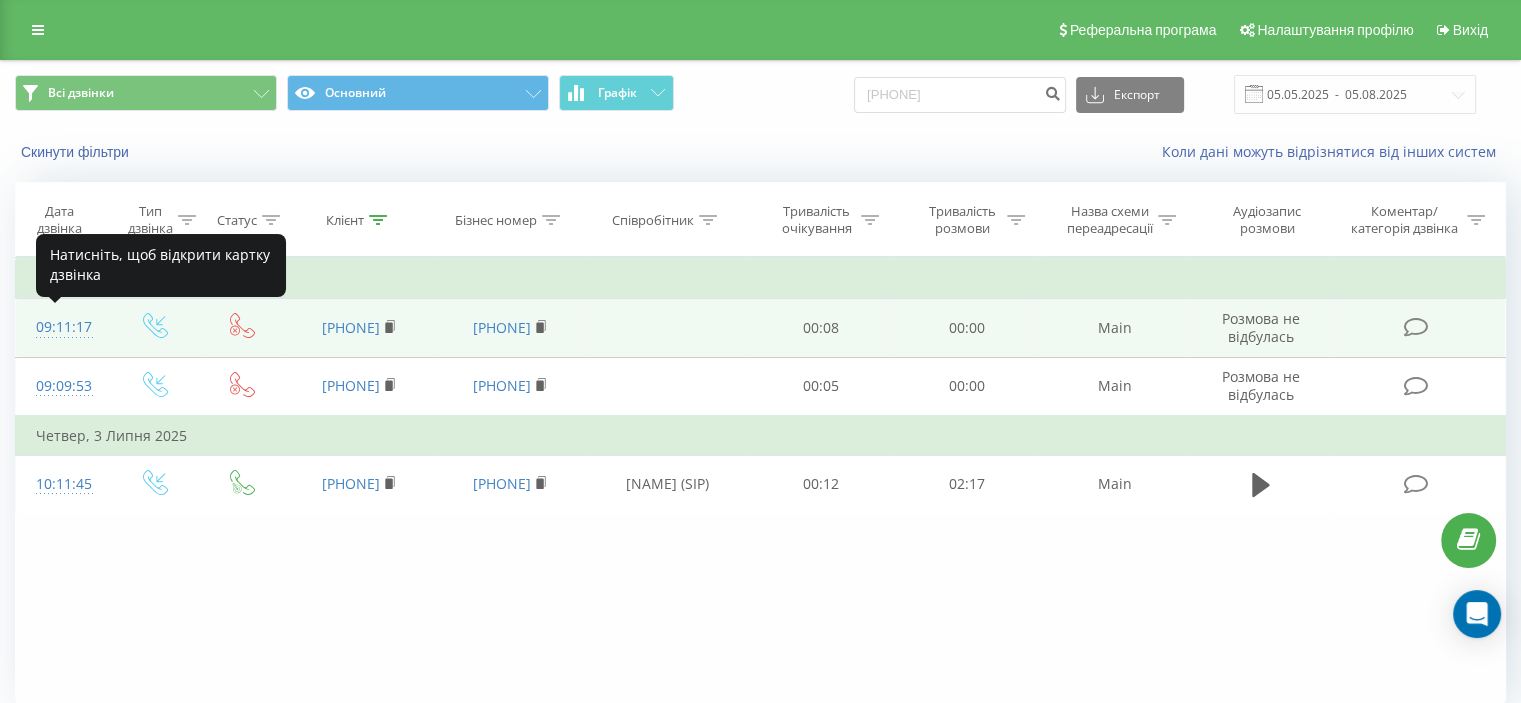 click on "09:11:17" at bounding box center (62, 327) 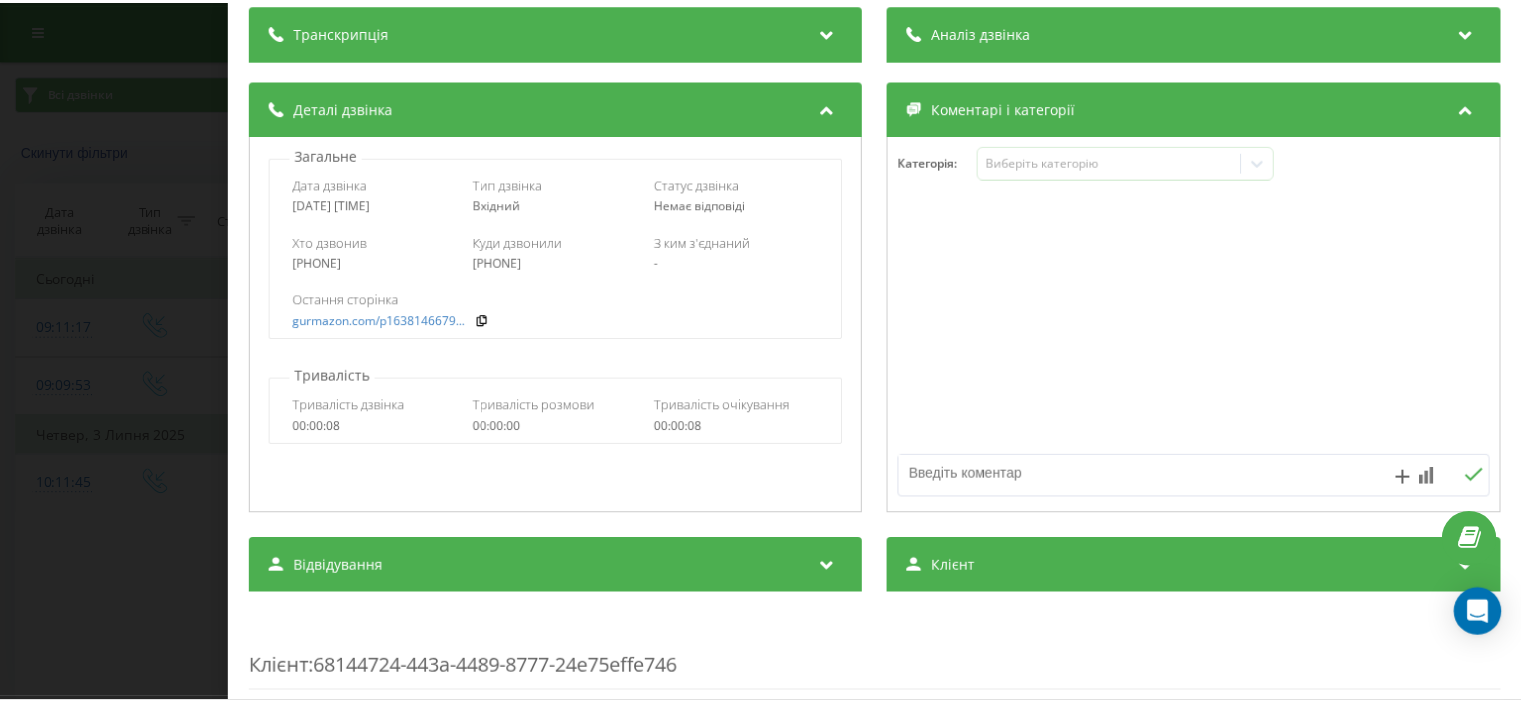 scroll, scrollTop: 0, scrollLeft: 0, axis: both 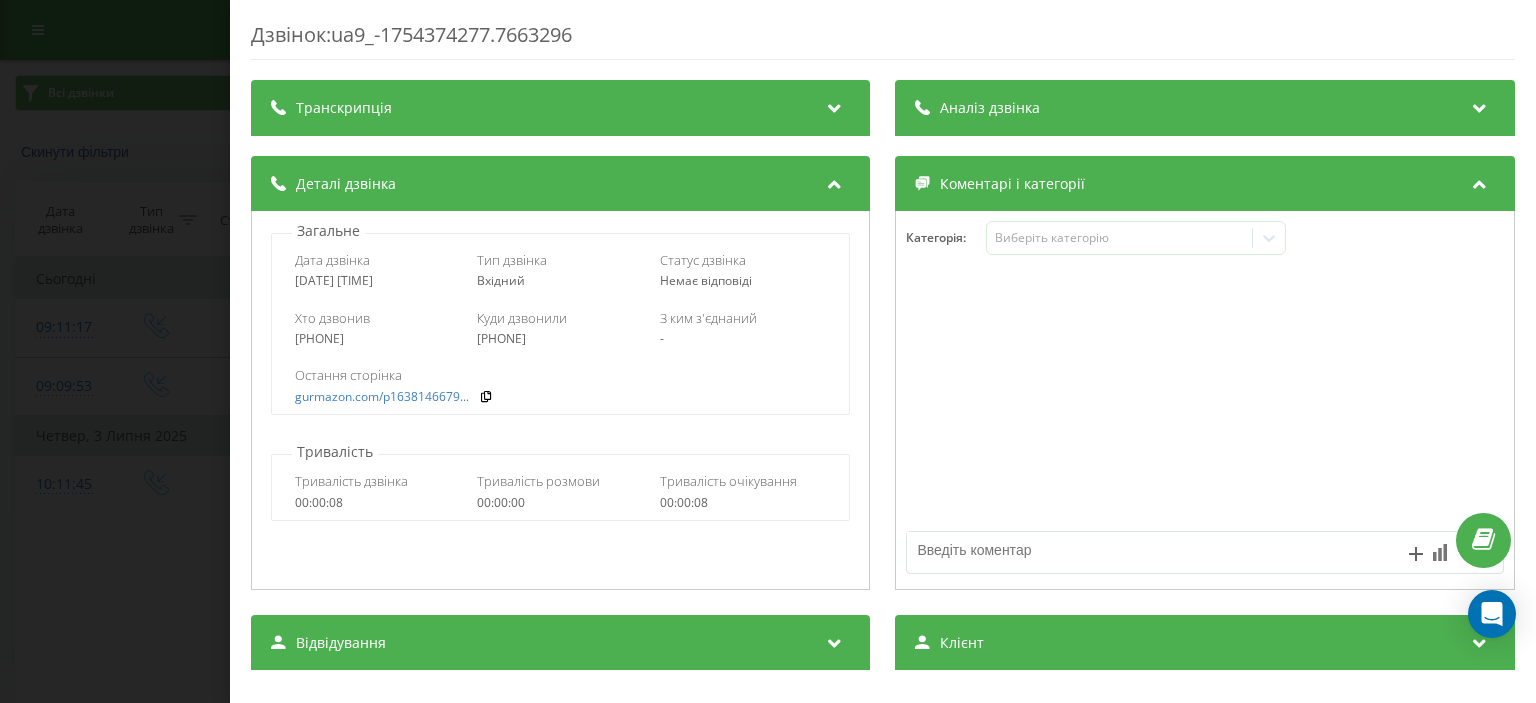 drag, startPoint x: 156, startPoint y: 575, endPoint x: 116, endPoint y: 362, distance: 216.72333 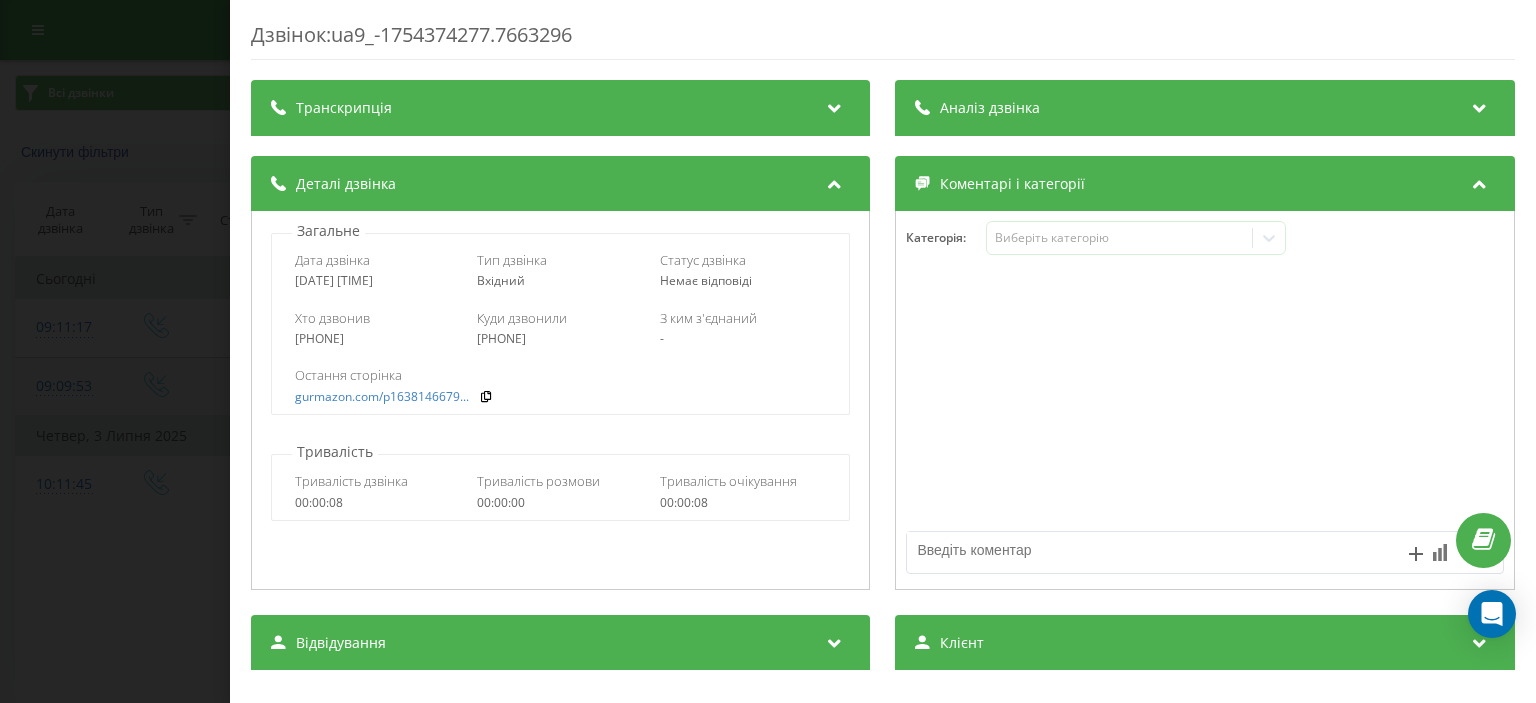 click on "Дзвінок :  ua9_-1754374277.7663296 Транскрипція Для AI-аналізу майбутніх дзвінків  налаштуйте та активуйте профіль на сторінці . Якщо профіль вже є і дзвінок відповідає його умовам, оновіть сторінку через 10 хвилин - AI аналізує поточний дзвінок. Аналіз дзвінка Для AI-аналізу майбутніх дзвінків  налаштуйте та активуйте профіль на сторінці . Якщо профіль вже є і дзвінок відповідає його умовам, оновіть сторінку через 10 хвилин - AI аналізує поточний дзвінок. Деталі дзвінка Загальне Дата дзвінка [DATE] [TIME] Тип дзвінка Вхідний Статус дзвінка Немає відповіді Хто дзвонив - 00:00:08" at bounding box center (768, 351) 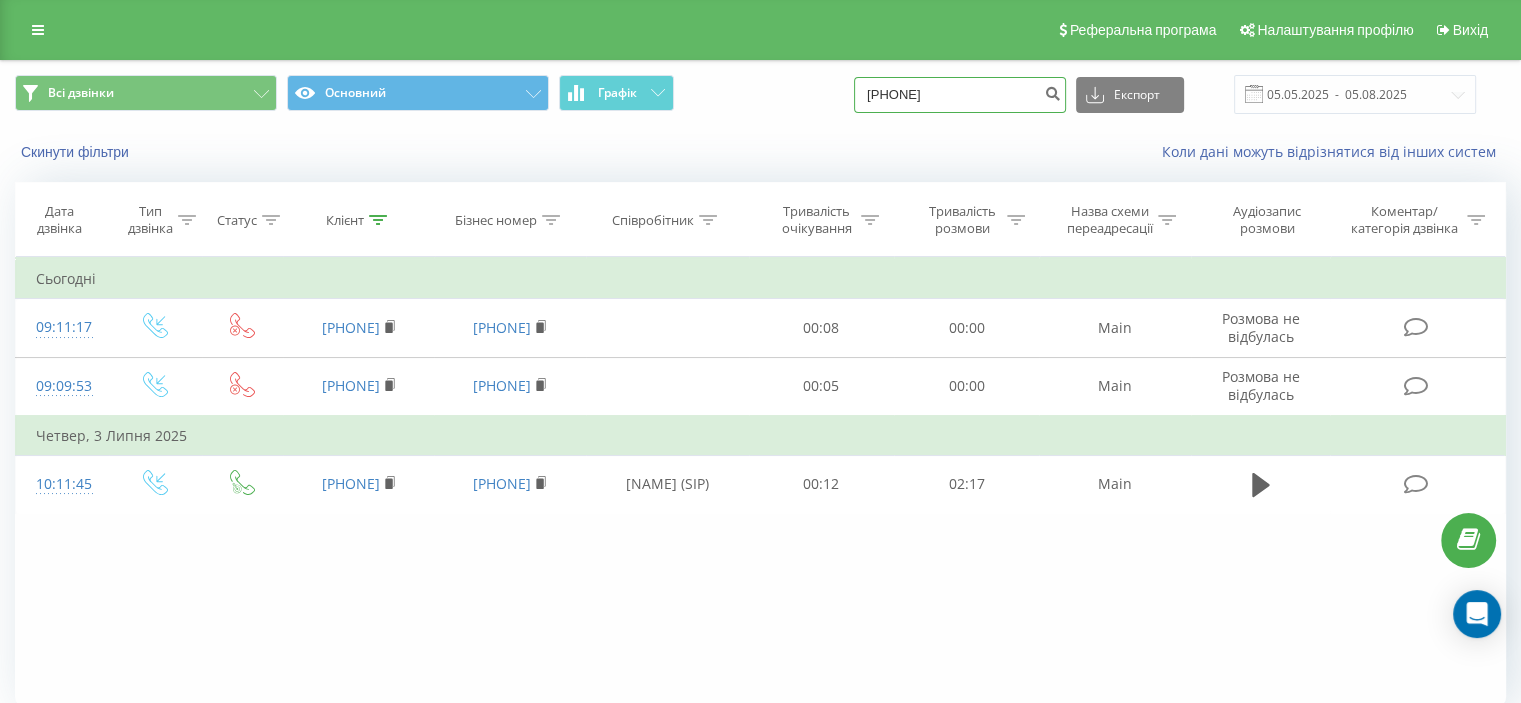 drag, startPoint x: 990, startPoint y: 103, endPoint x: 794, endPoint y: 109, distance: 196.09181 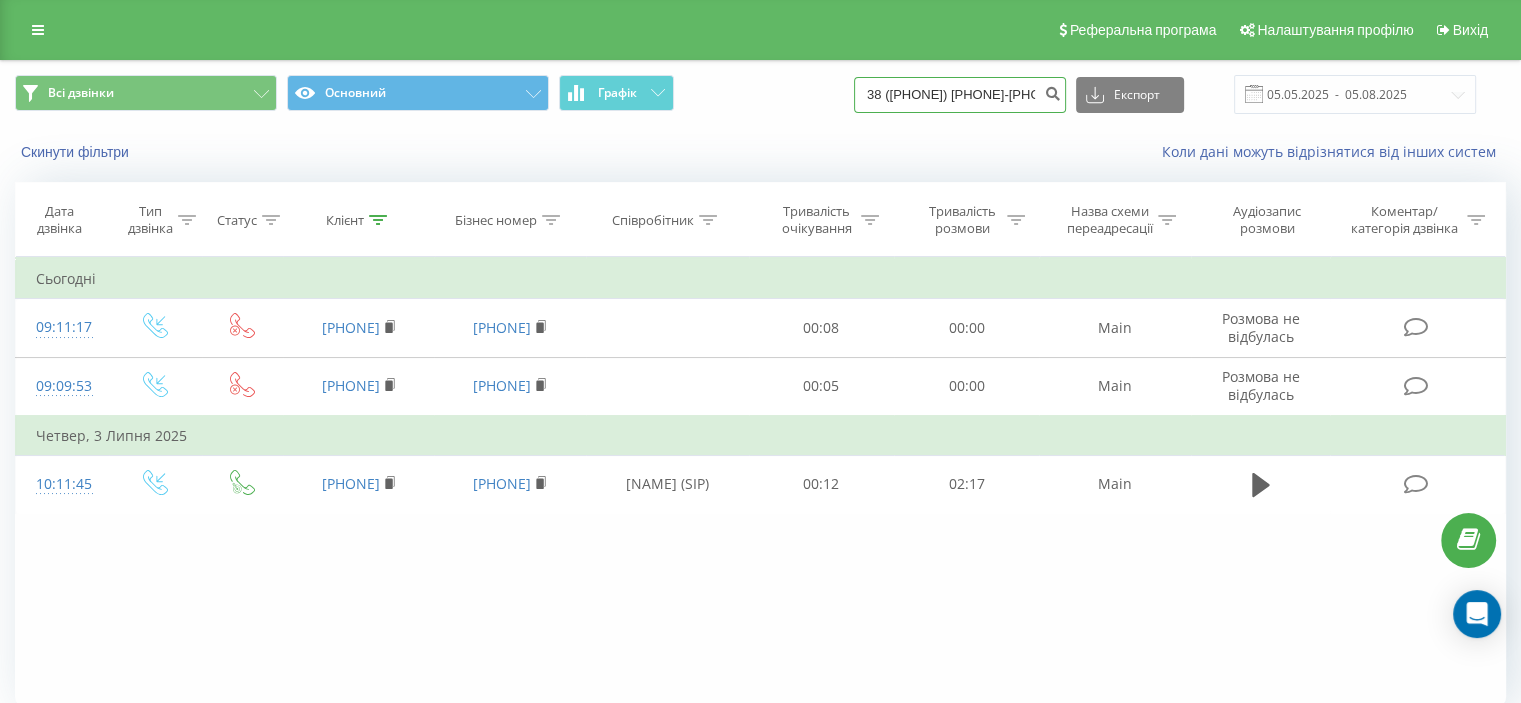 click on "38 ([PHONE]) [PHONE]-[PHONE]-[PHONE]" at bounding box center [960, 95] 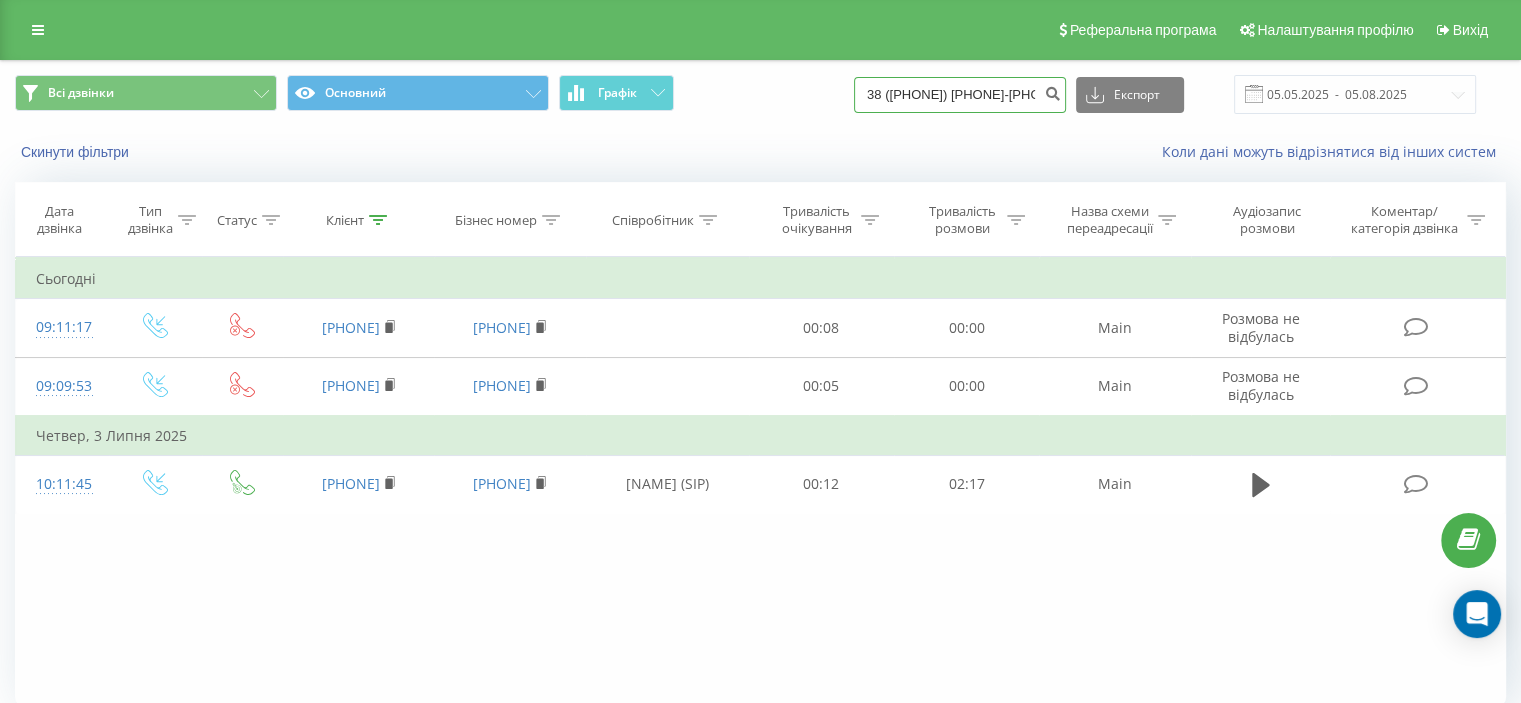click on "38 ([PHONE]) [PHONE]-[PHONE]" at bounding box center [960, 95] 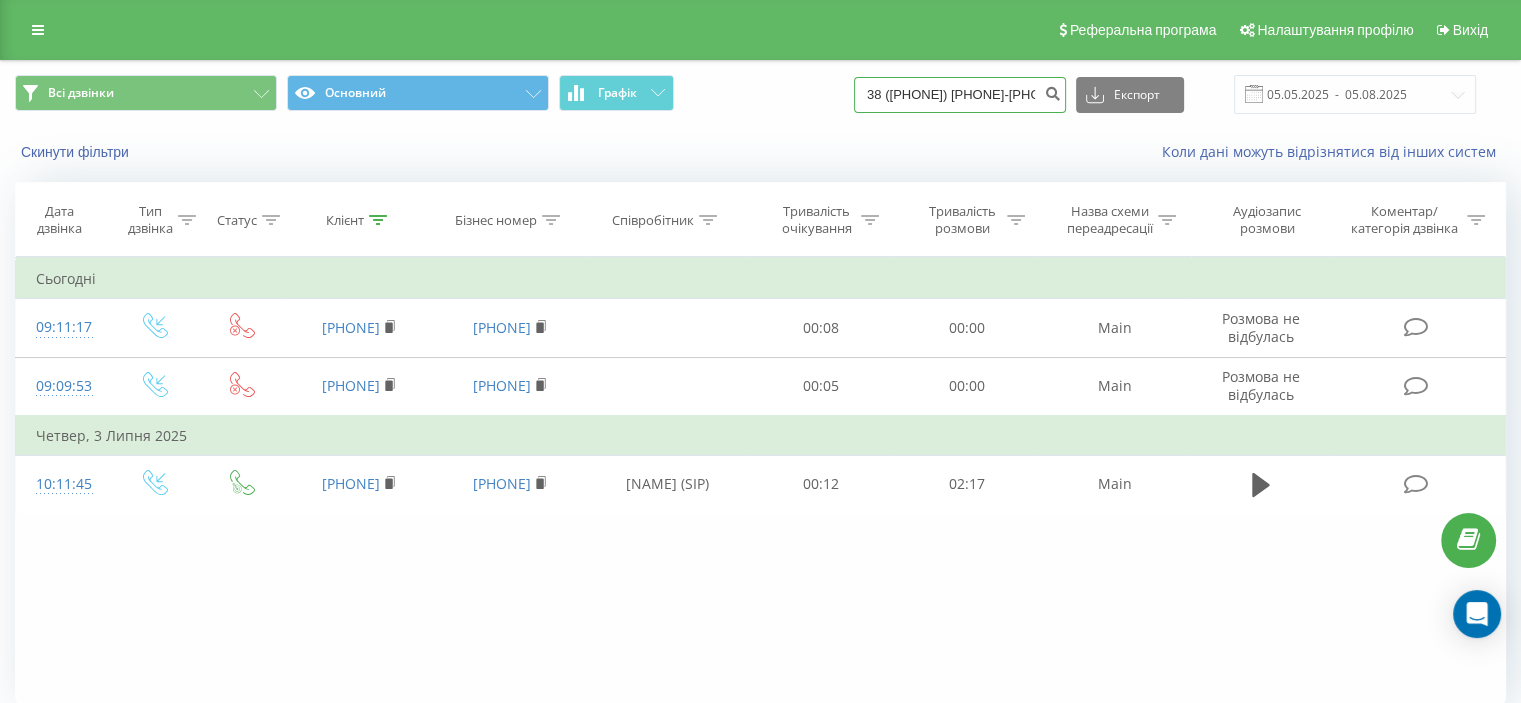 click on "38 ([PHONE]) [PHONE]-[PHONE]" at bounding box center (960, 95) 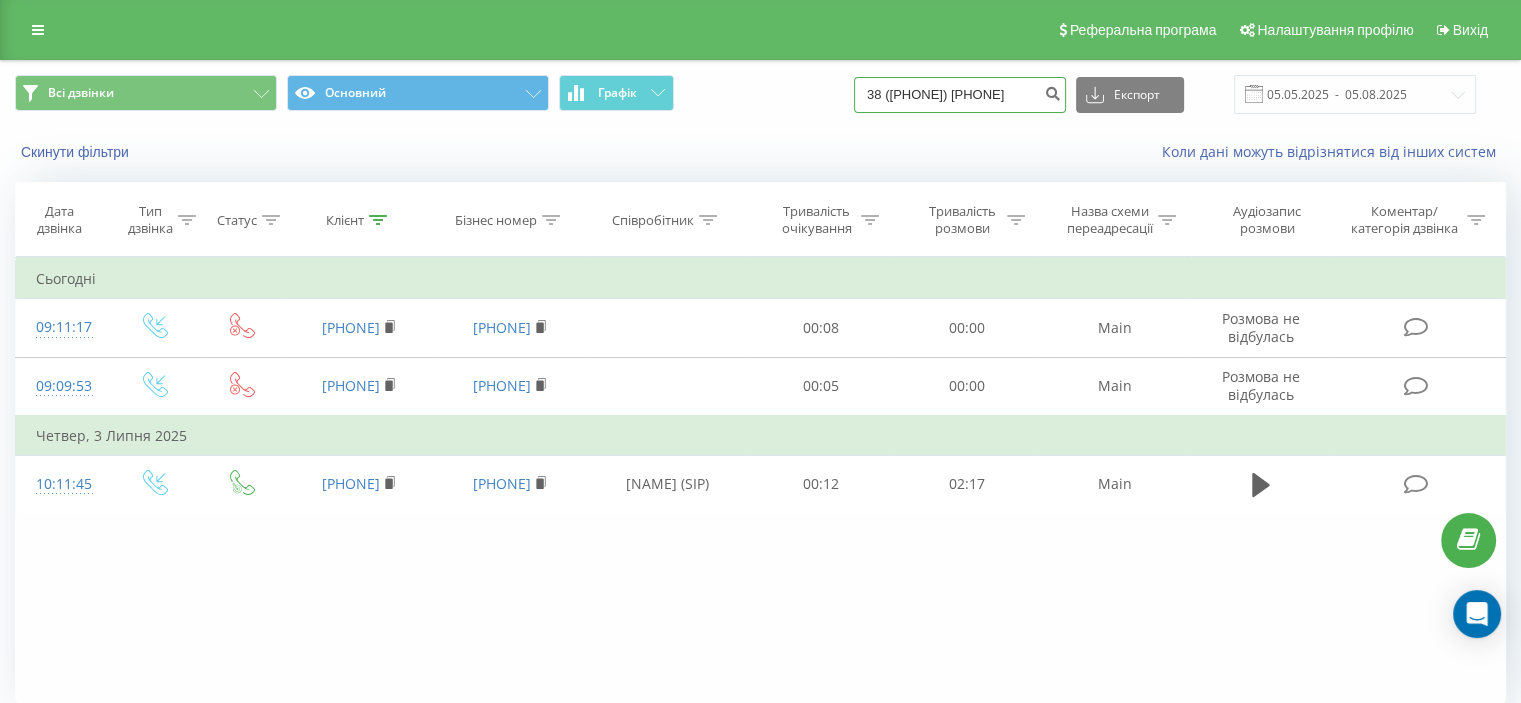 drag, startPoint x: 1020, startPoint y: 87, endPoint x: 788, endPoint y: 87, distance: 232 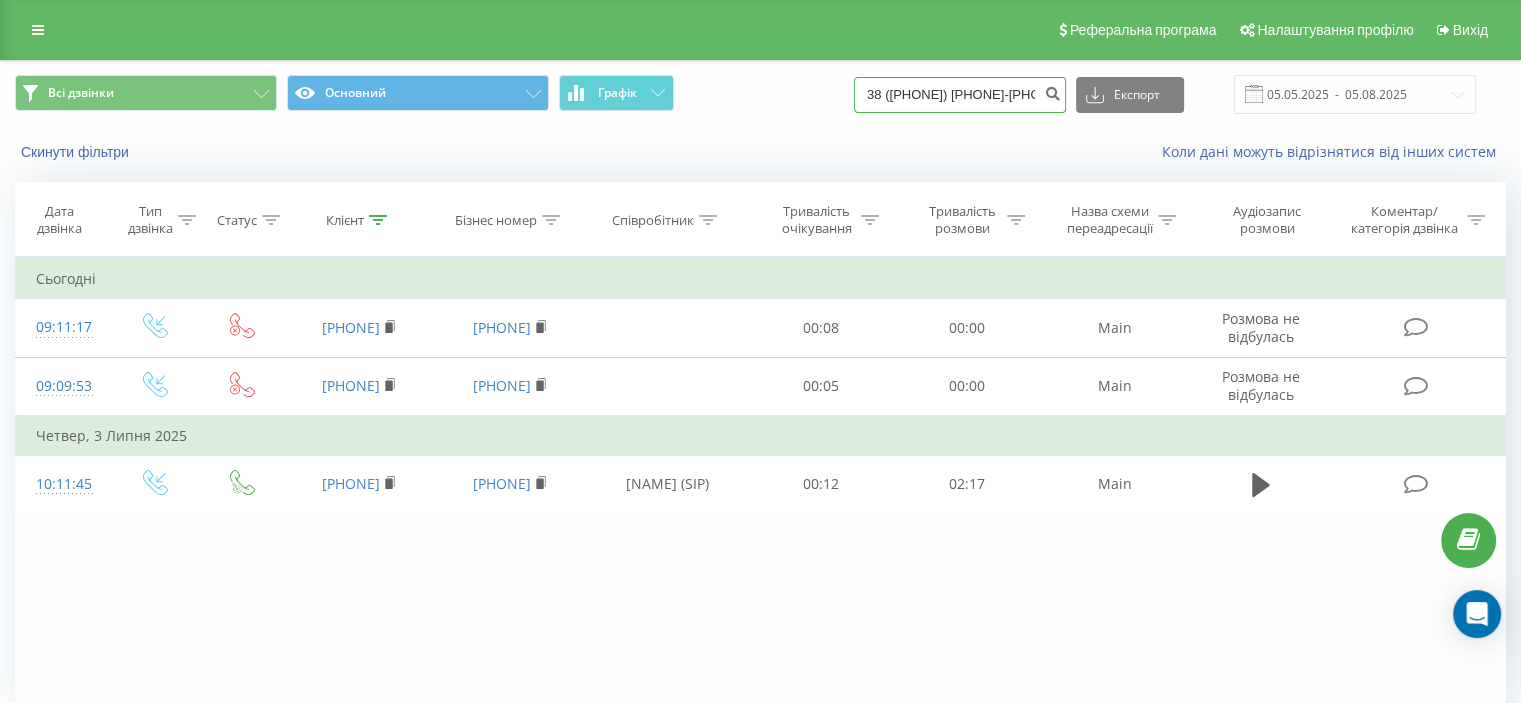 click on "38 ([PHONE]) [PHONE]-[PHONE]-[PHONE]" at bounding box center [960, 95] 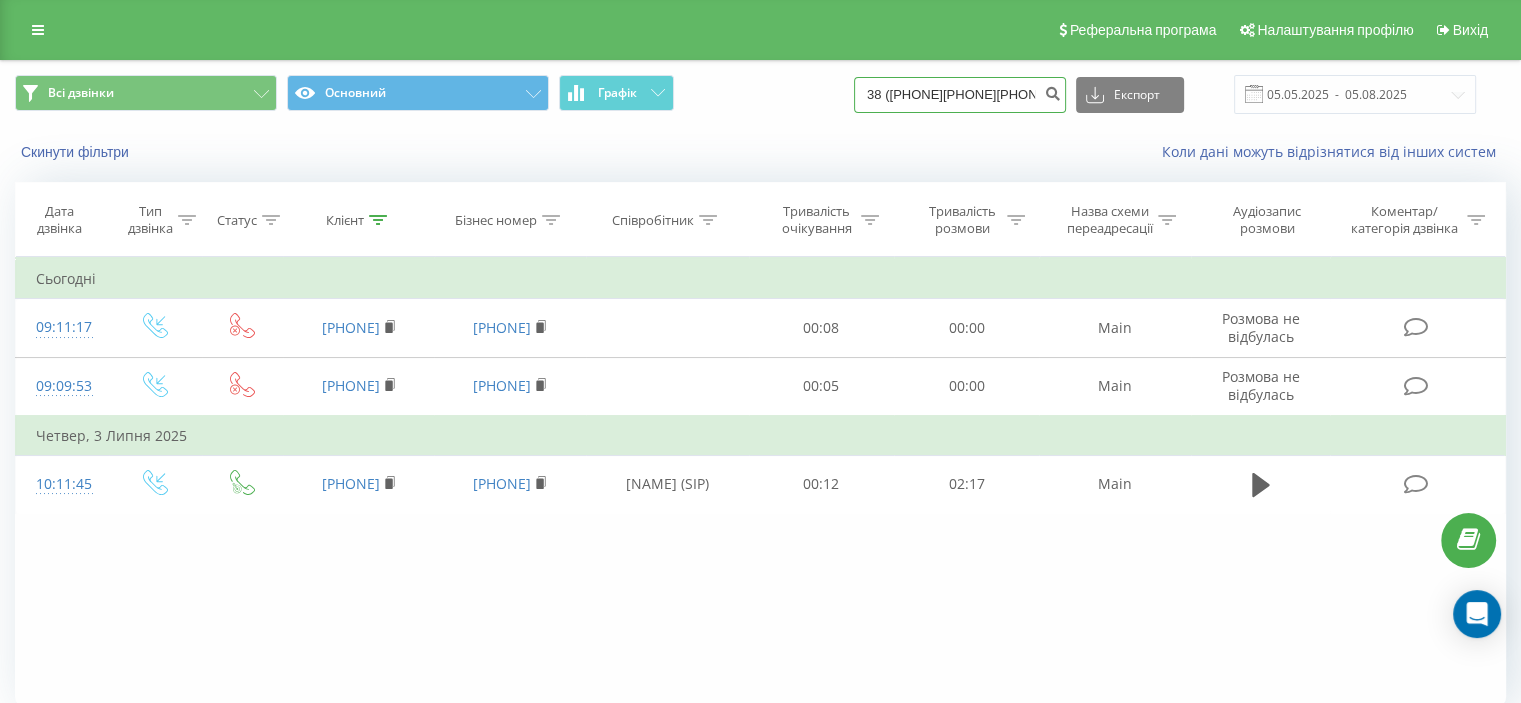 click on "38 ([PHONE][PHONE][PHONE])" at bounding box center (960, 95) 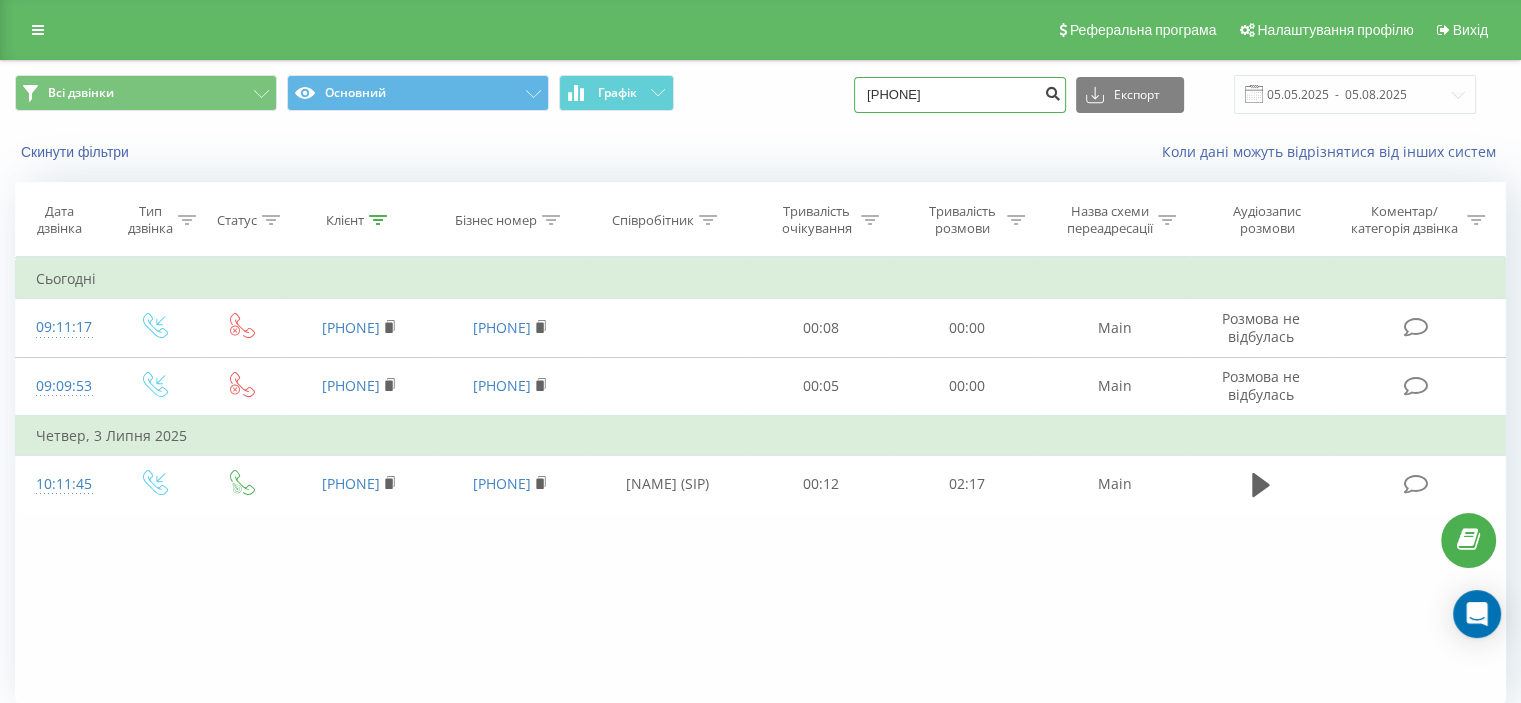 type on "[PHONE]" 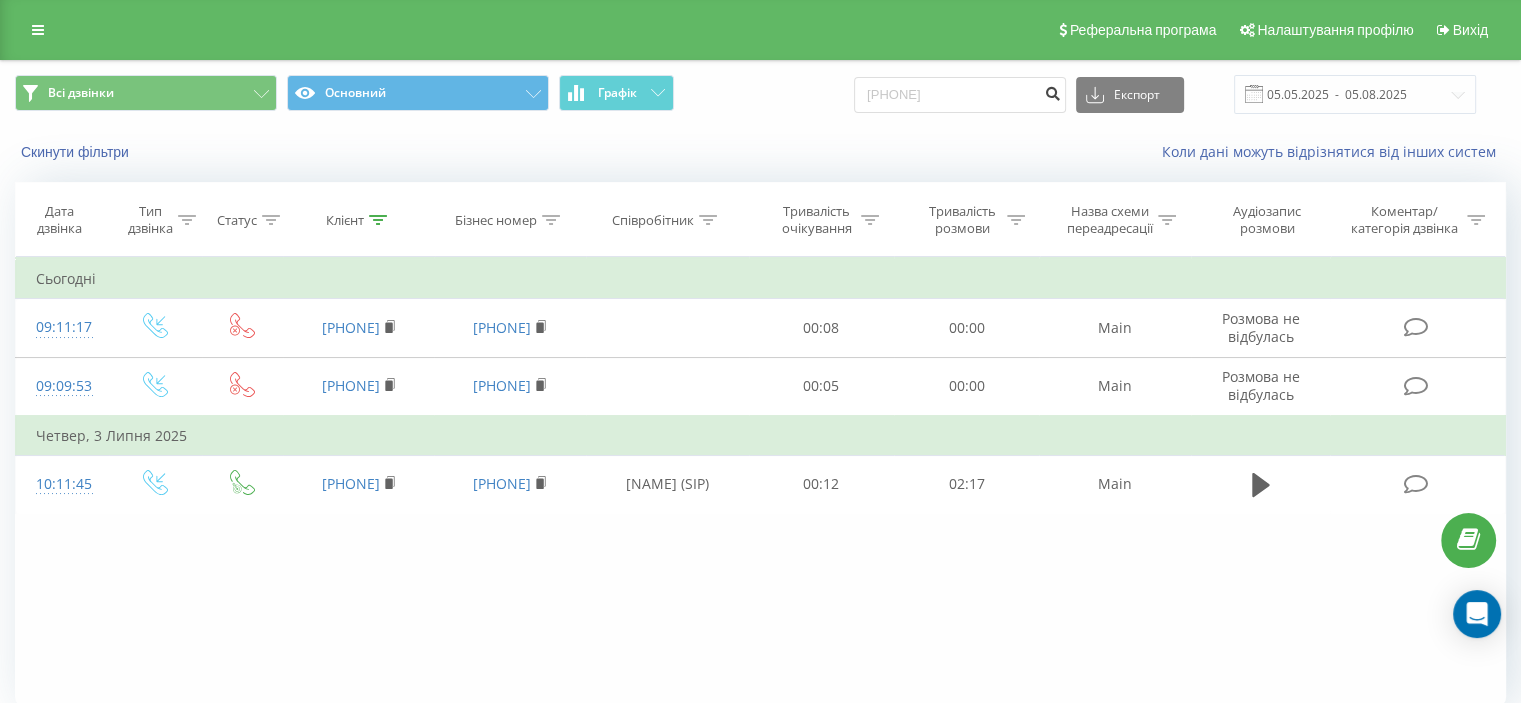 click at bounding box center (1052, 95) 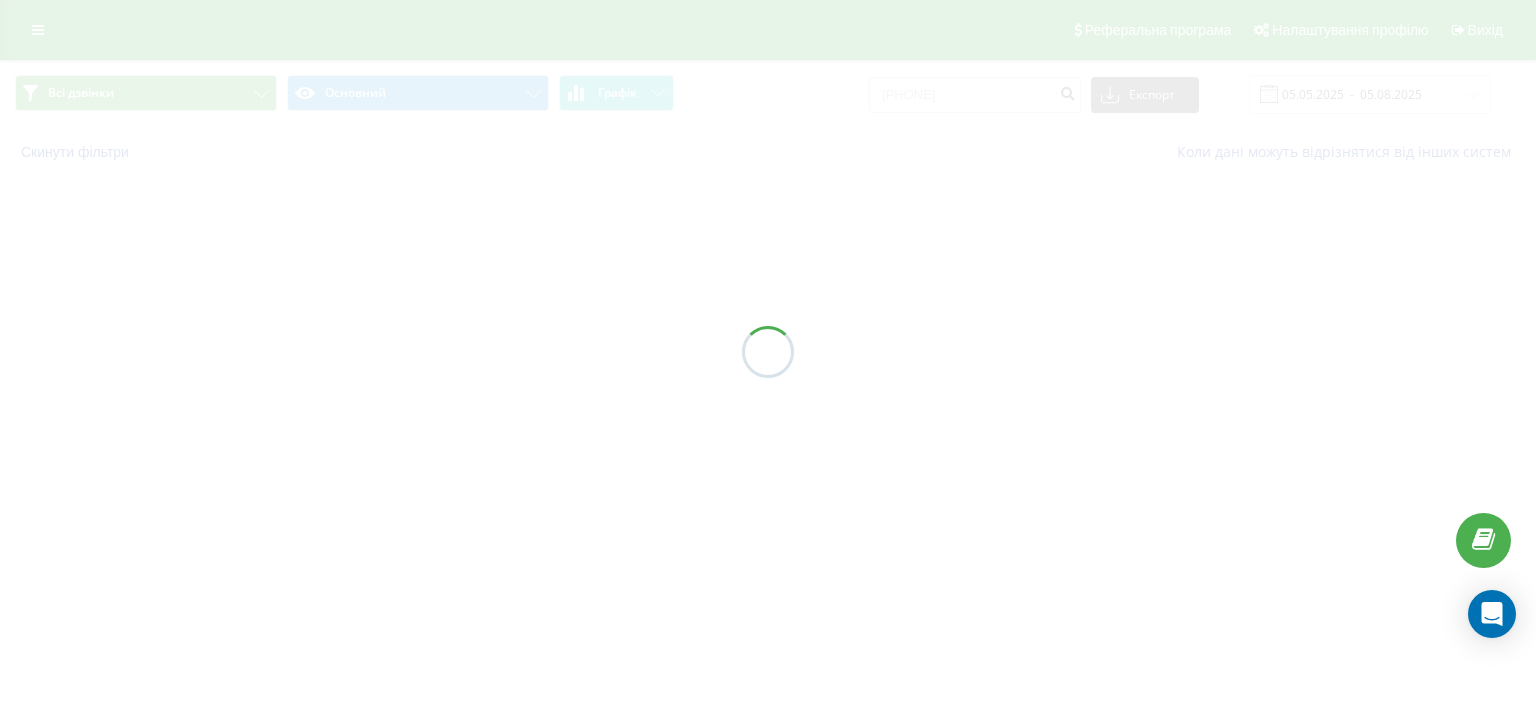 scroll, scrollTop: 0, scrollLeft: 0, axis: both 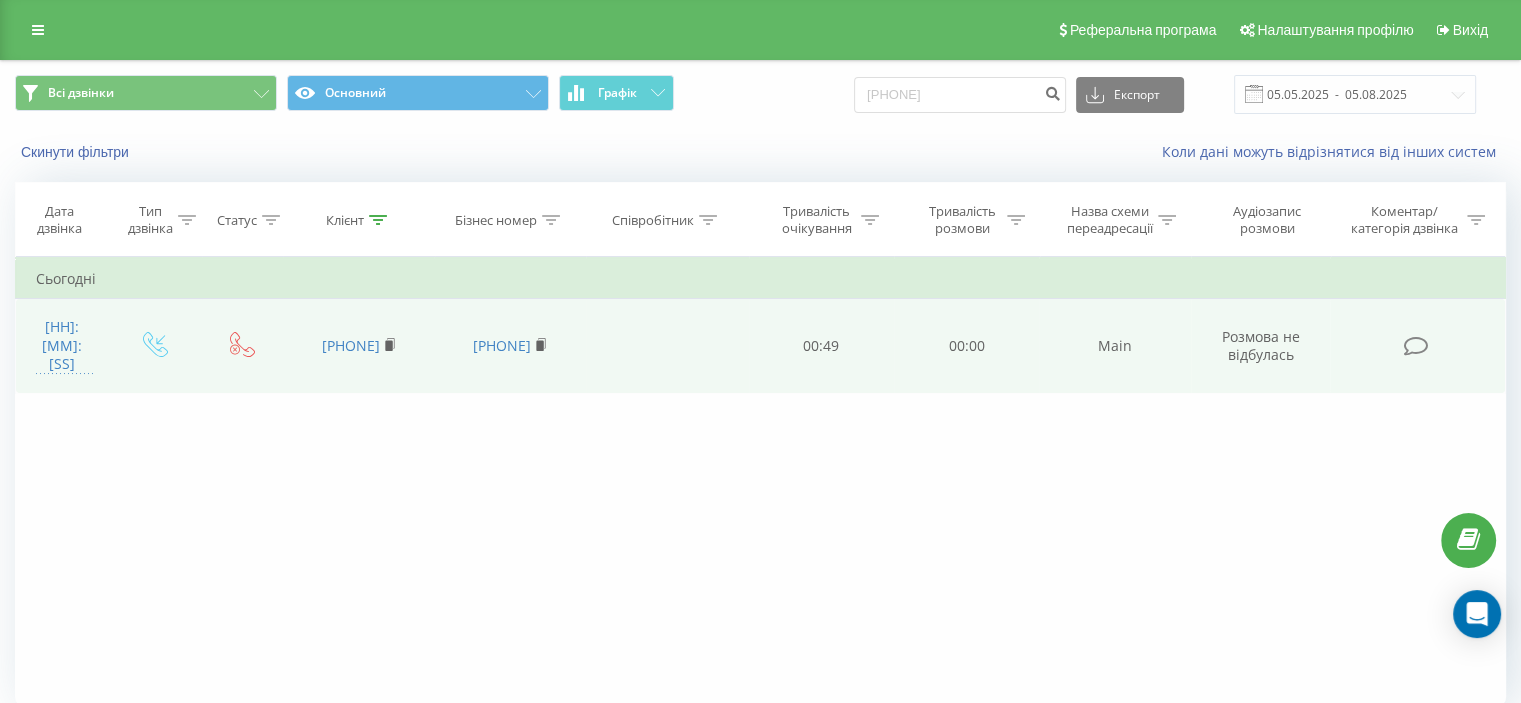 click on "[HH]:[MM]:[SS]" at bounding box center [62, 346] 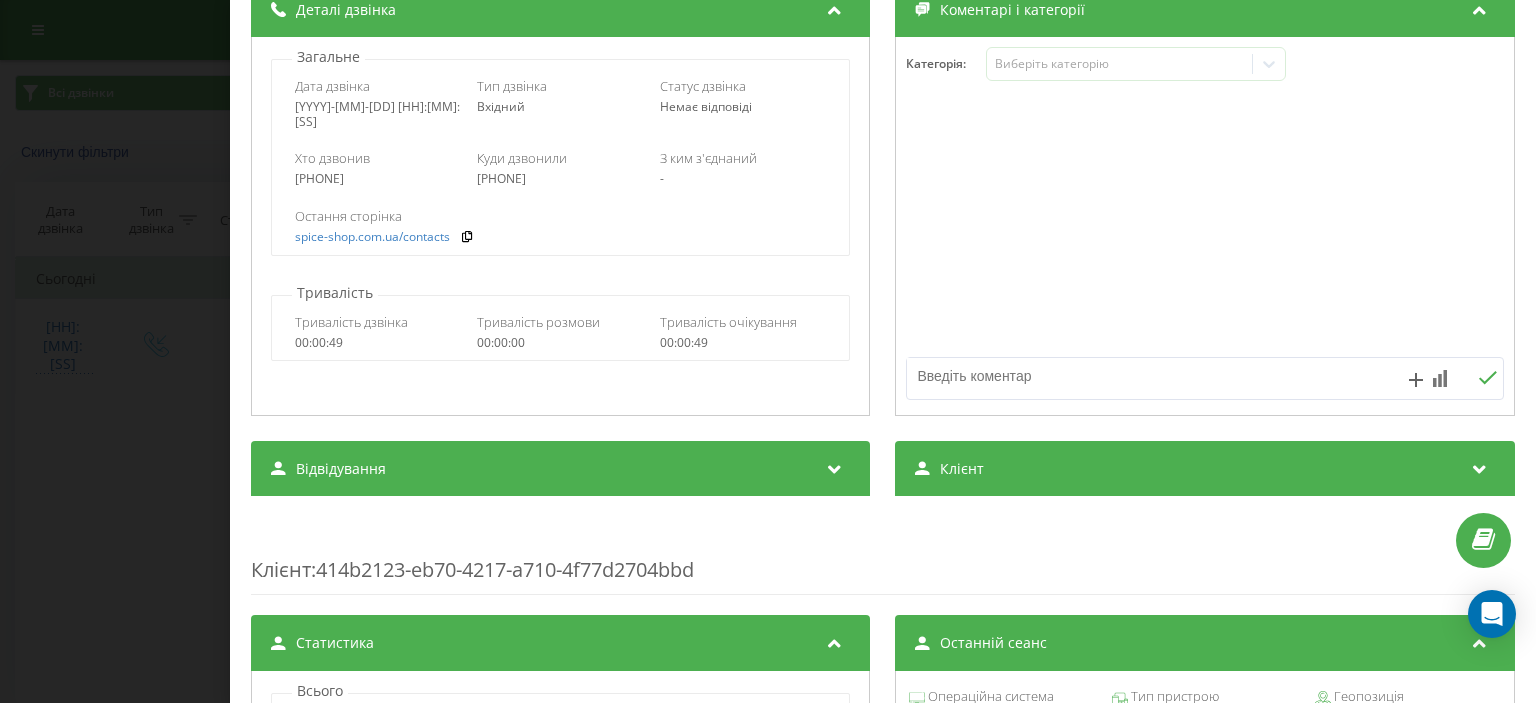 scroll, scrollTop: 0, scrollLeft: 0, axis: both 